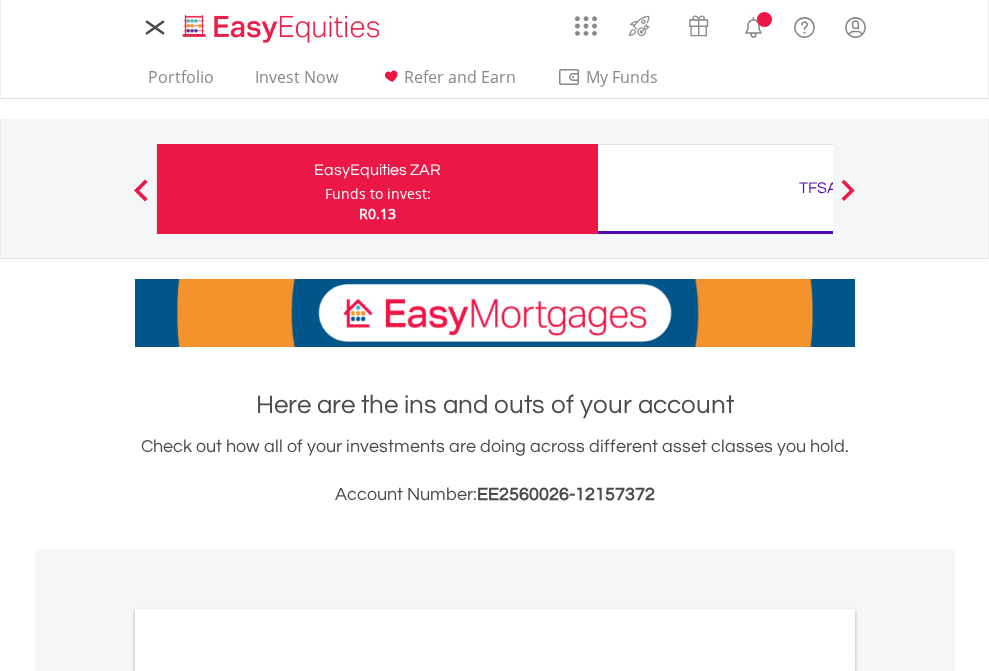 scroll, scrollTop: 0, scrollLeft: 0, axis: both 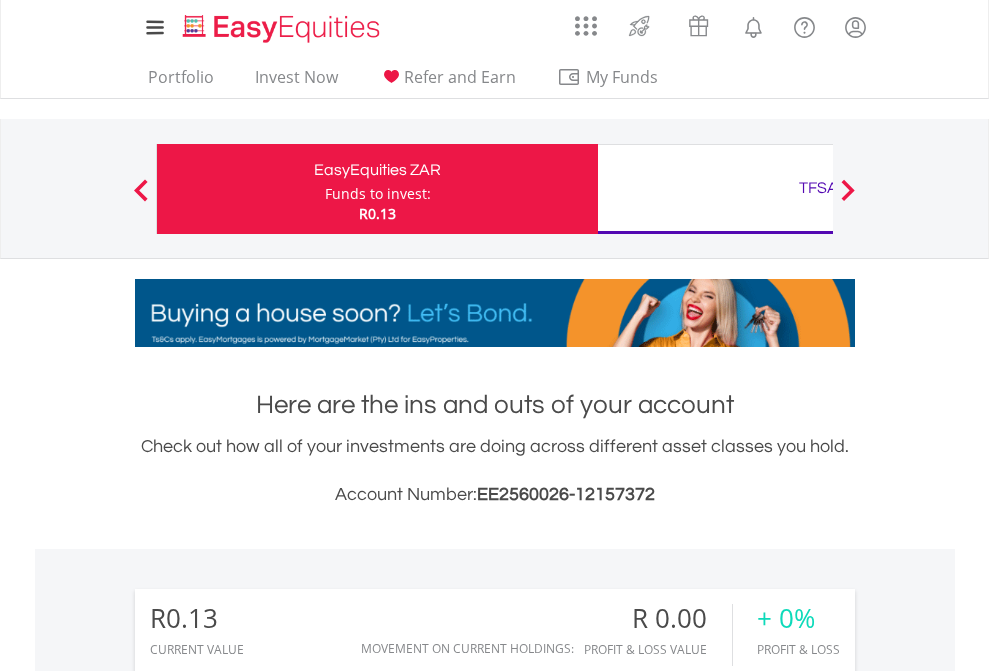 click on "Funds to invest:" at bounding box center [378, 194] 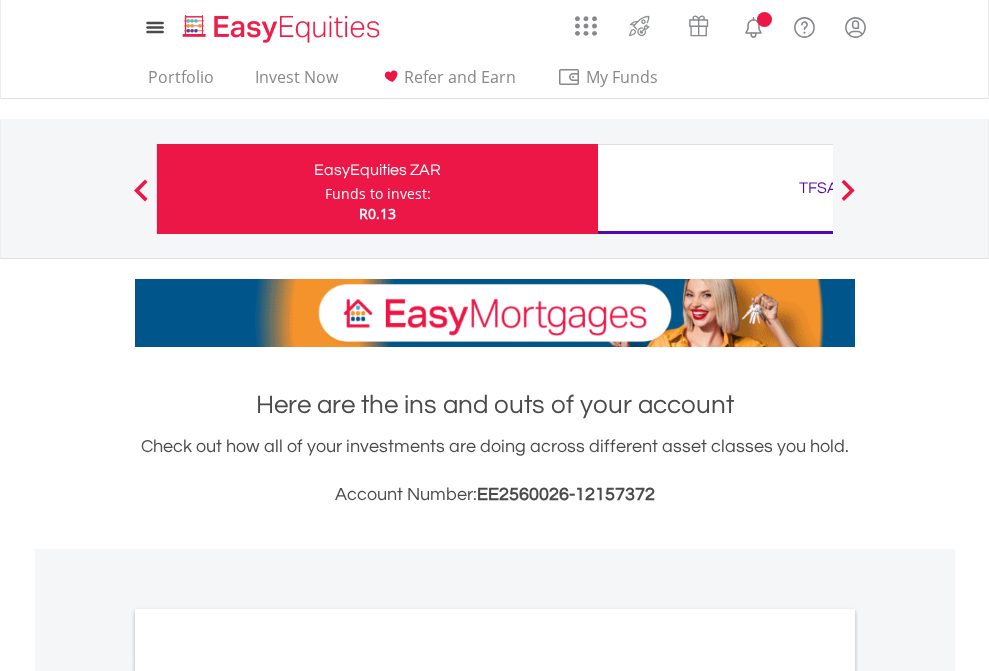 scroll, scrollTop: 0, scrollLeft: 0, axis: both 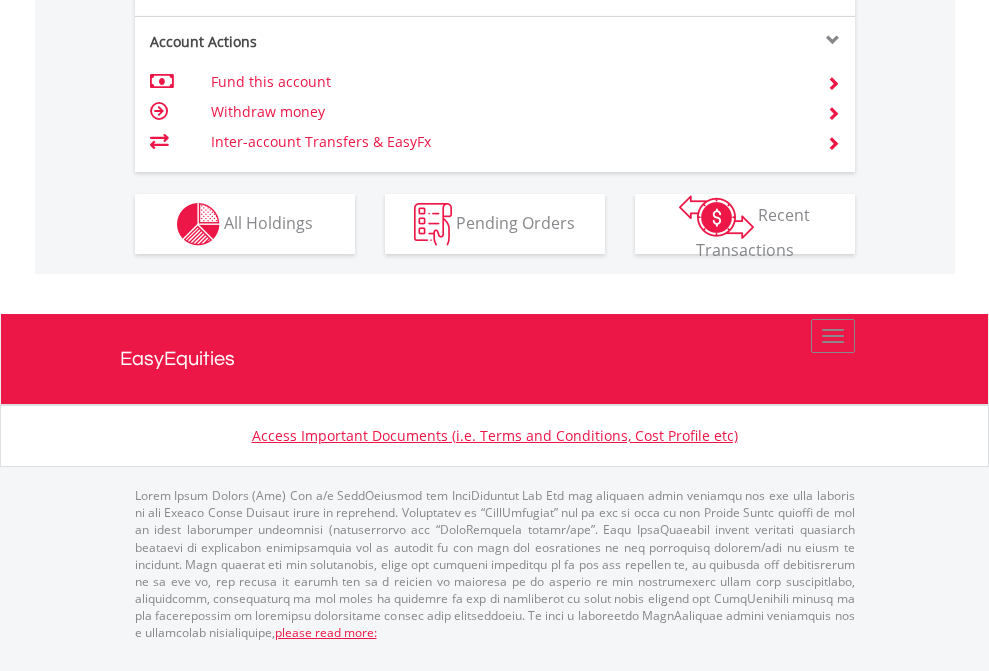click on "Investment types" at bounding box center (706, -337) 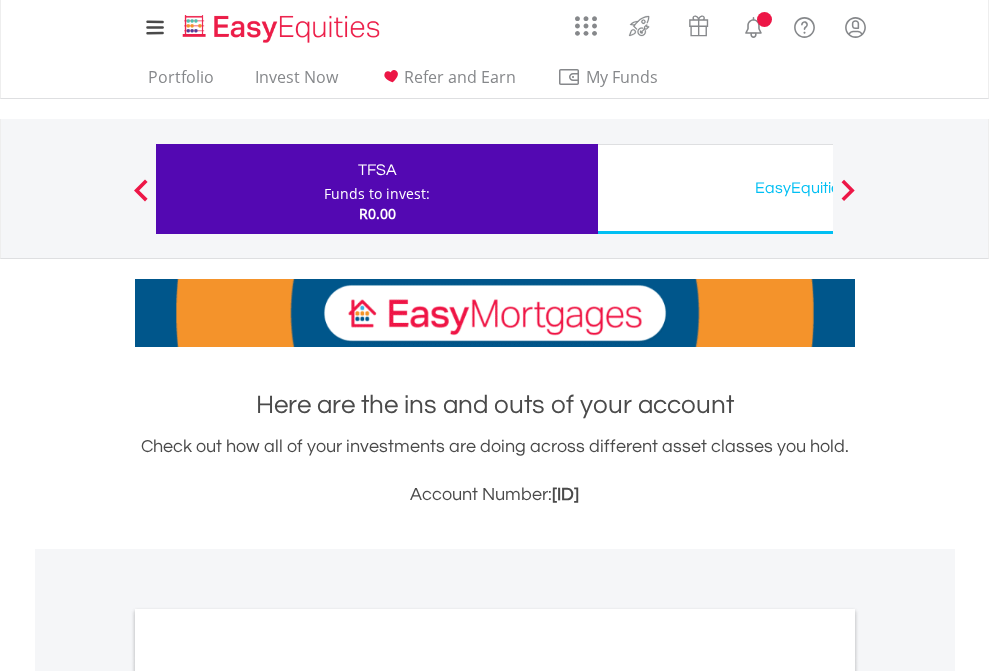 scroll, scrollTop: 0, scrollLeft: 0, axis: both 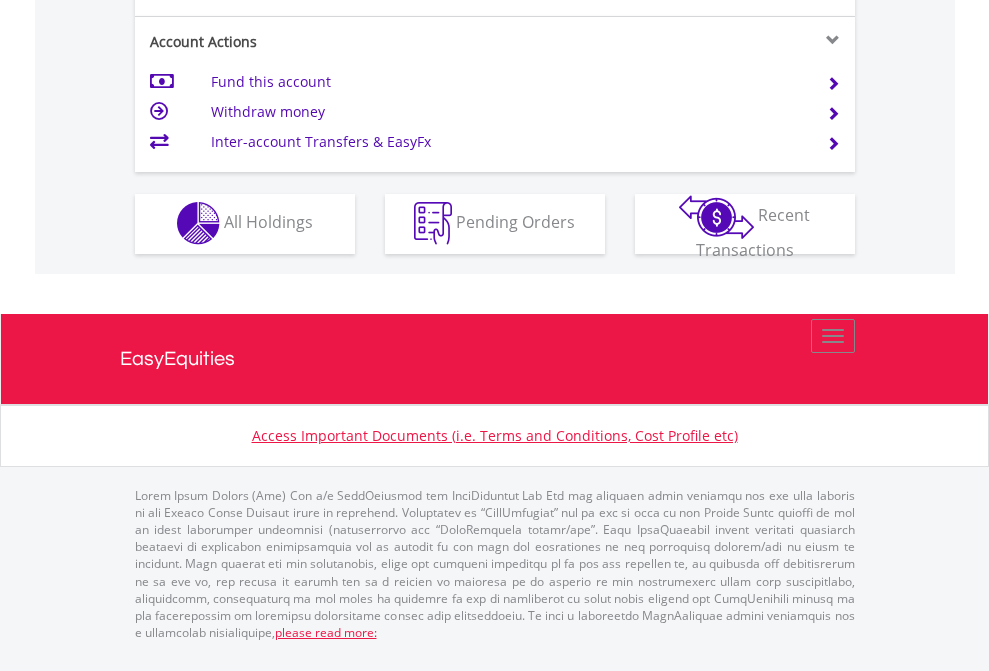 click on "Investment types" at bounding box center [706, -353] 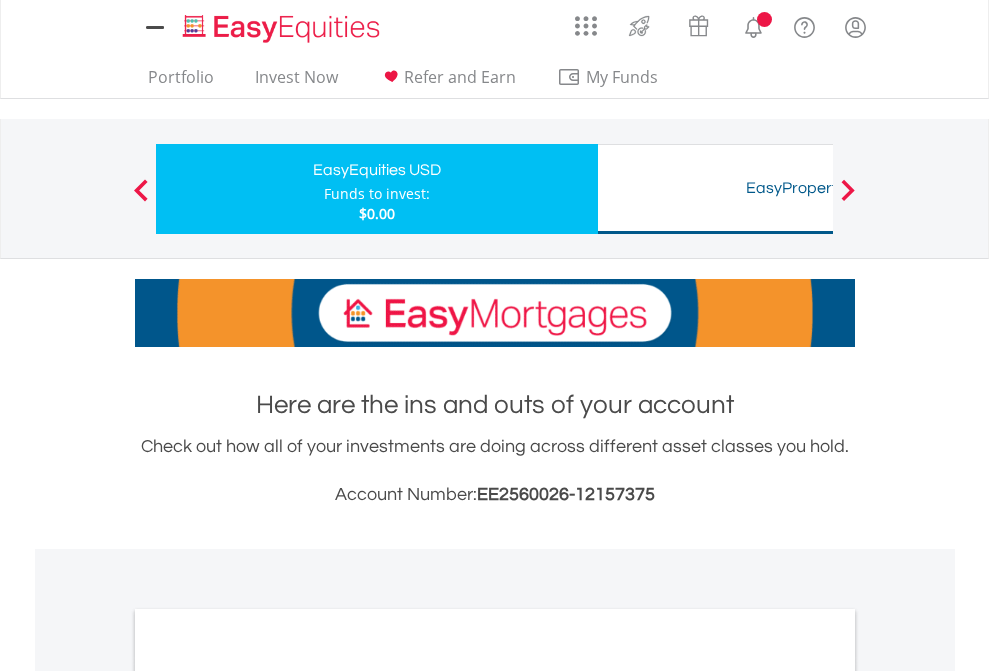scroll, scrollTop: 0, scrollLeft: 0, axis: both 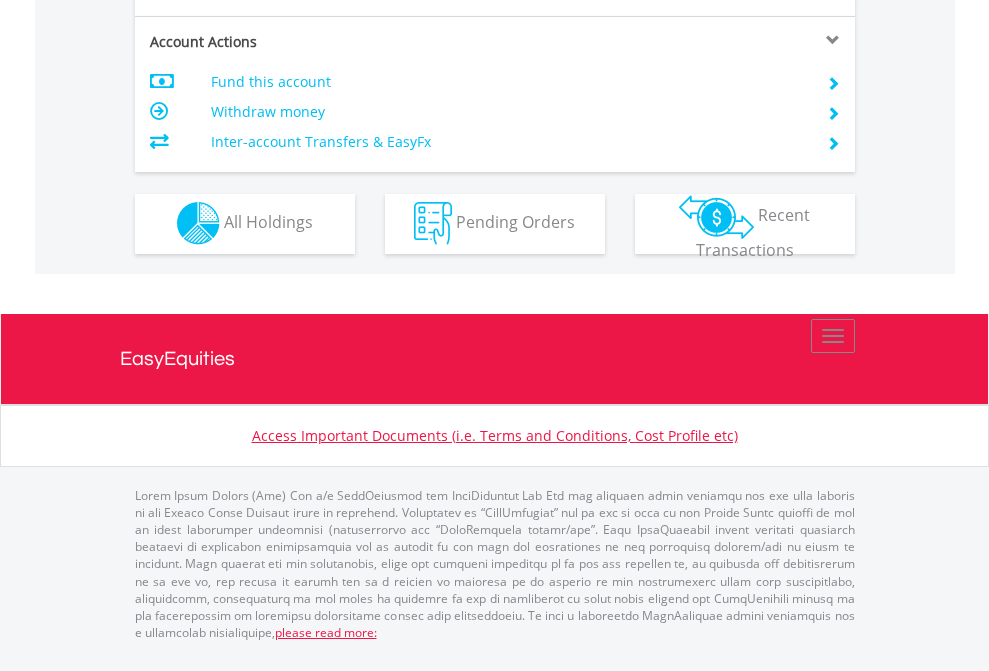 click on "Investment types" at bounding box center [706, -353] 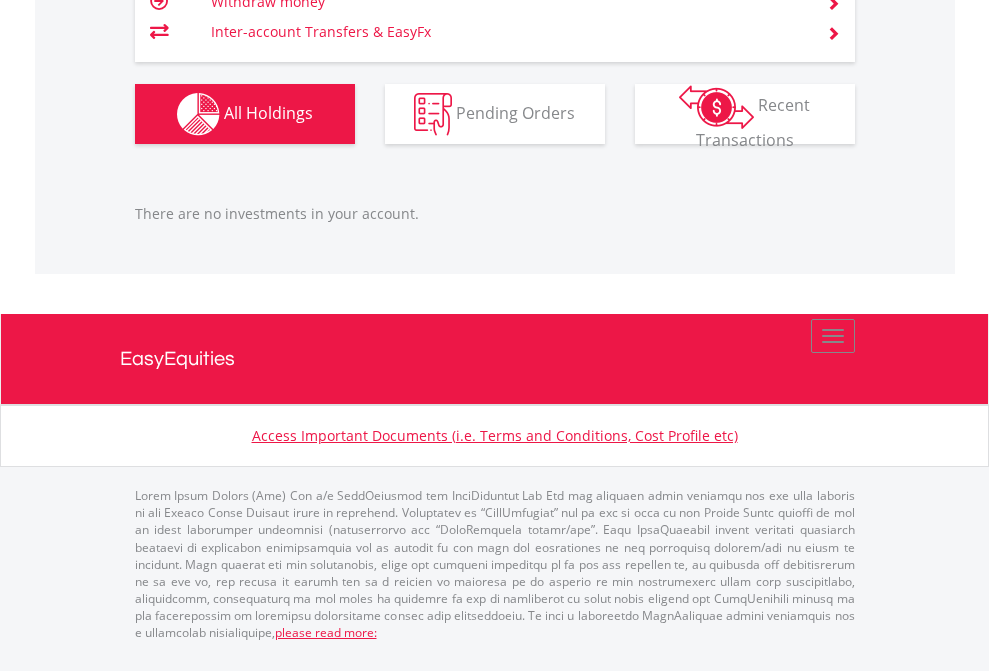 scroll, scrollTop: 1987, scrollLeft: 0, axis: vertical 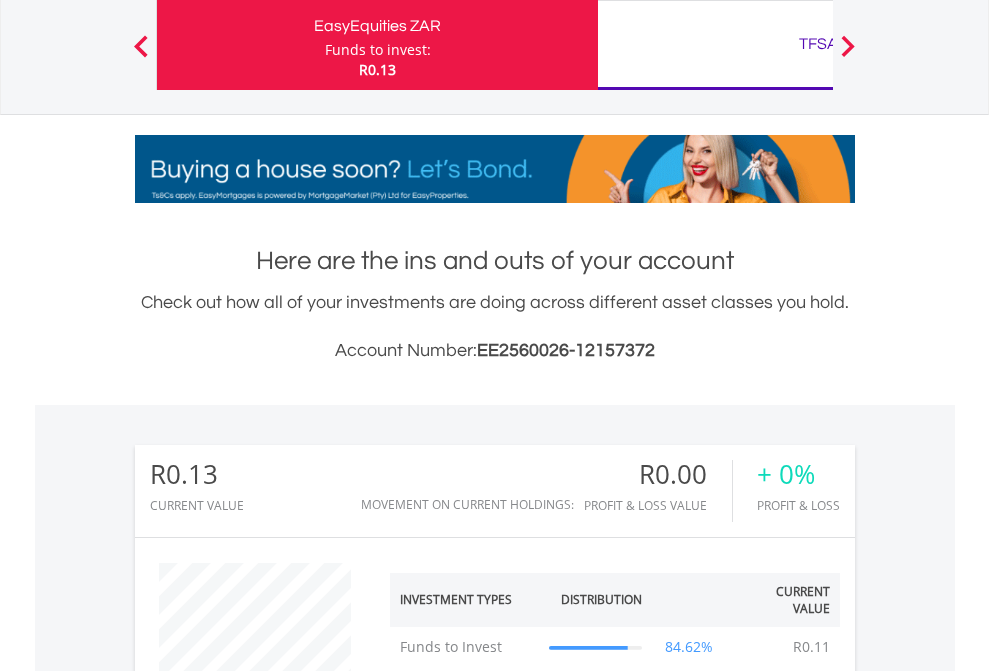 click on "TFSA" at bounding box center (818, 44) 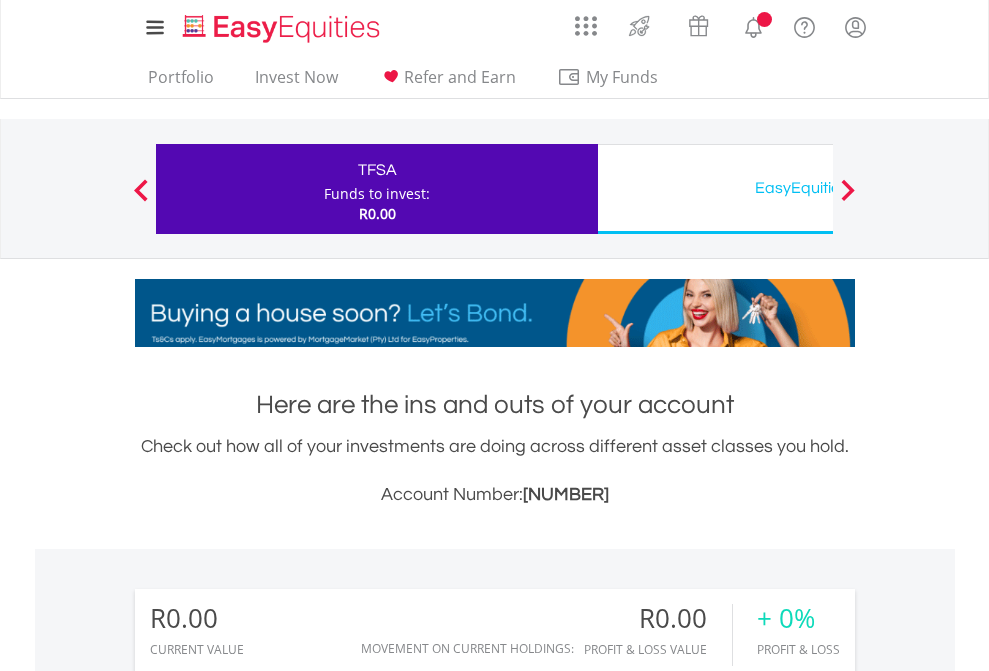 scroll, scrollTop: 1486, scrollLeft: 0, axis: vertical 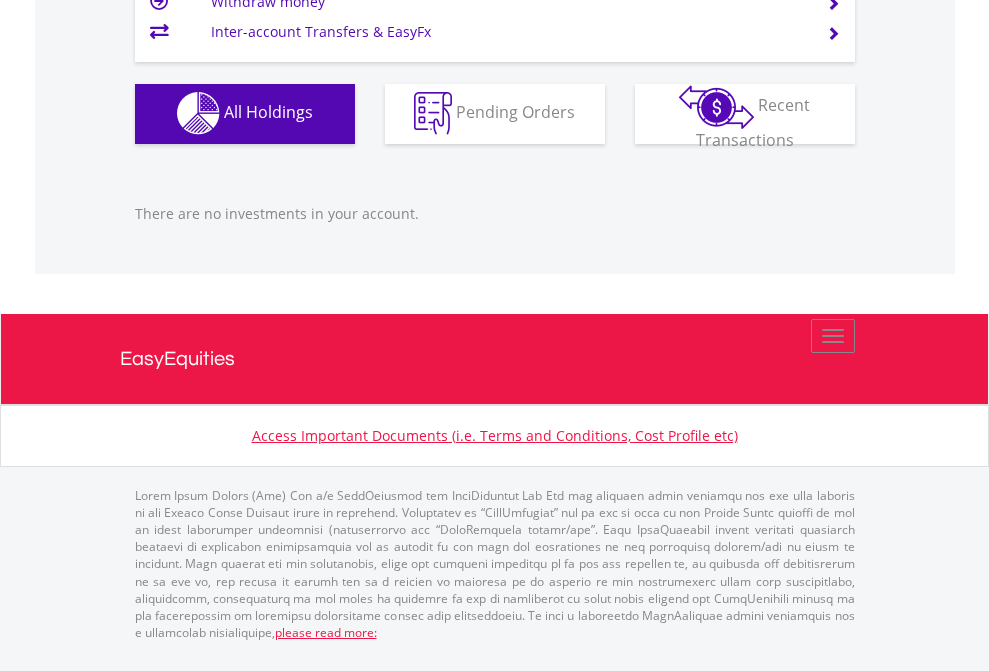 click on "EasyEquities USD" at bounding box center (818, -1142) 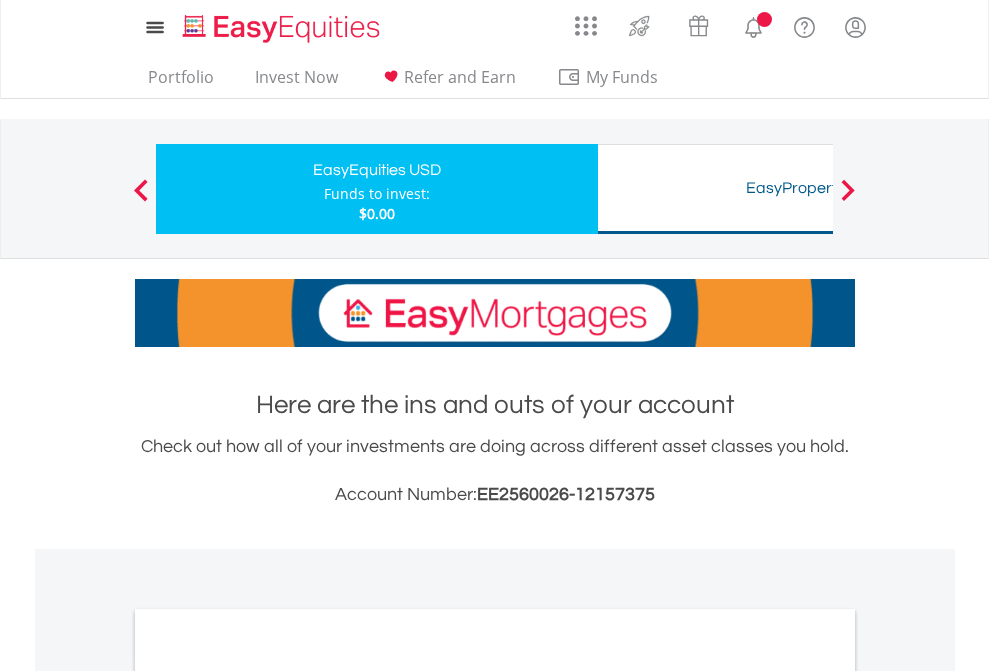 scroll, scrollTop: 0, scrollLeft: 0, axis: both 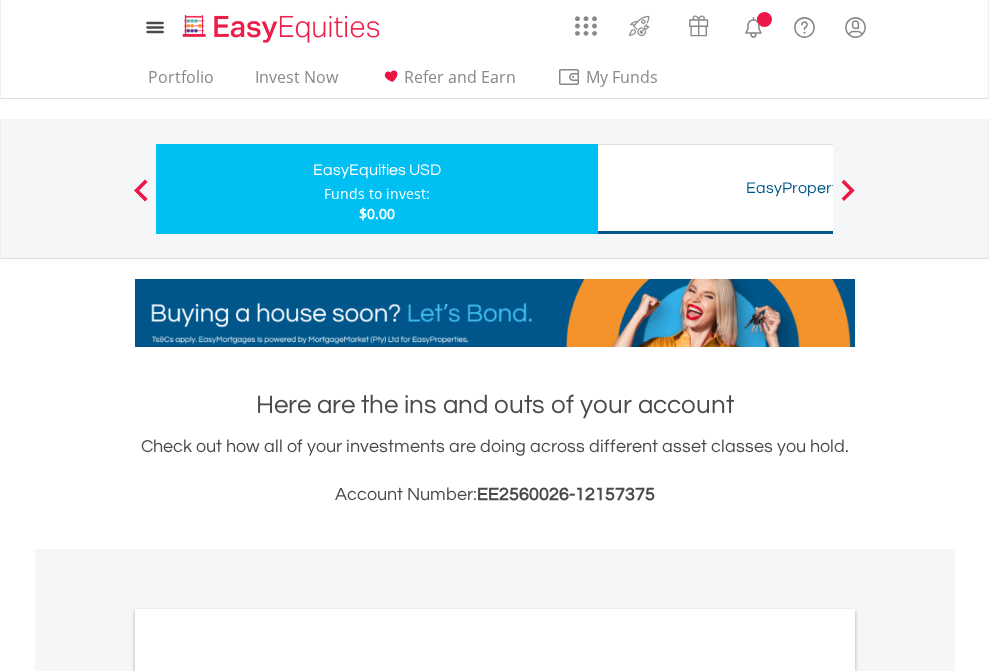 click on "All Holdings" at bounding box center (268, 1096) 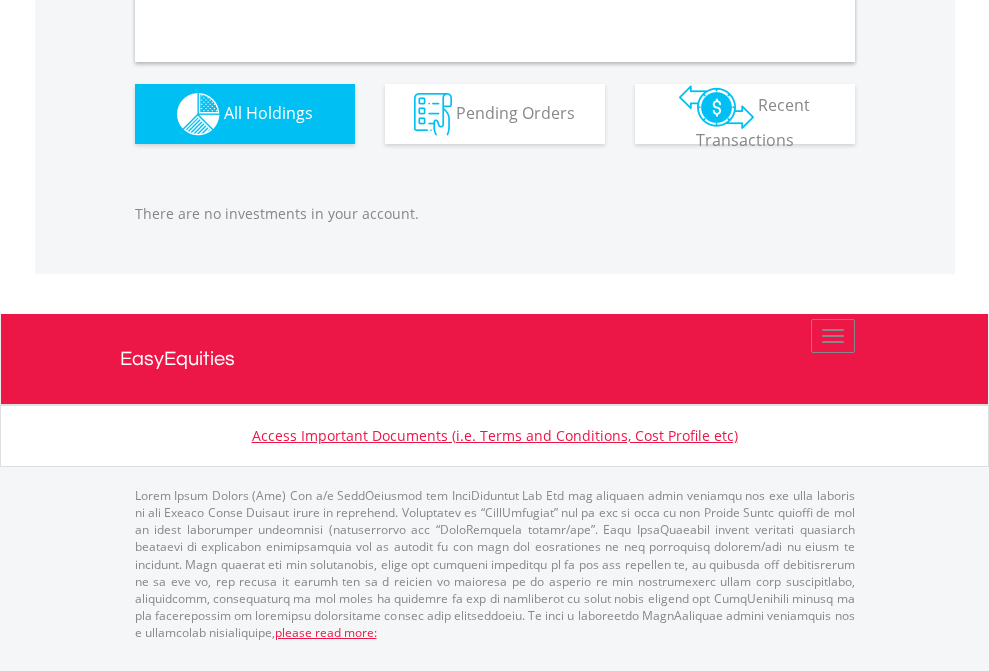 scroll, scrollTop: 1980, scrollLeft: 0, axis: vertical 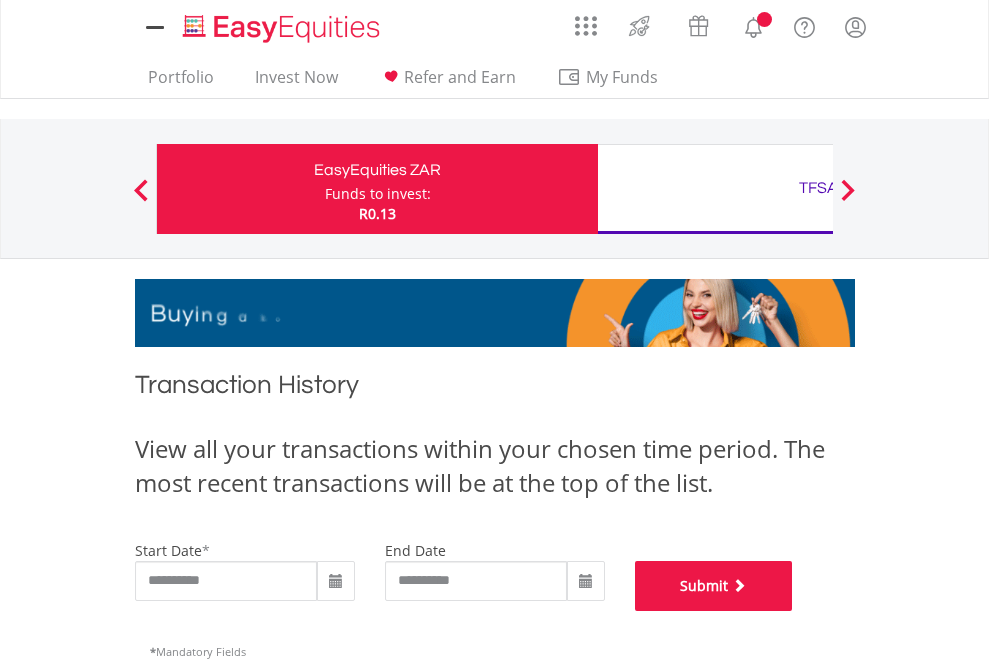 click on "Submit" at bounding box center [714, 586] 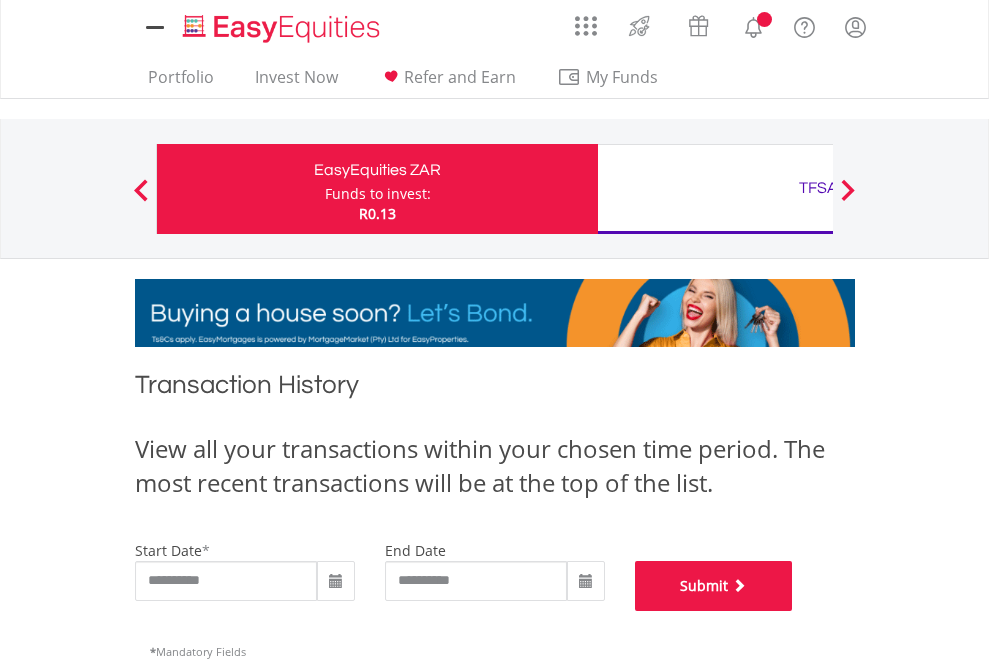scroll, scrollTop: 811, scrollLeft: 0, axis: vertical 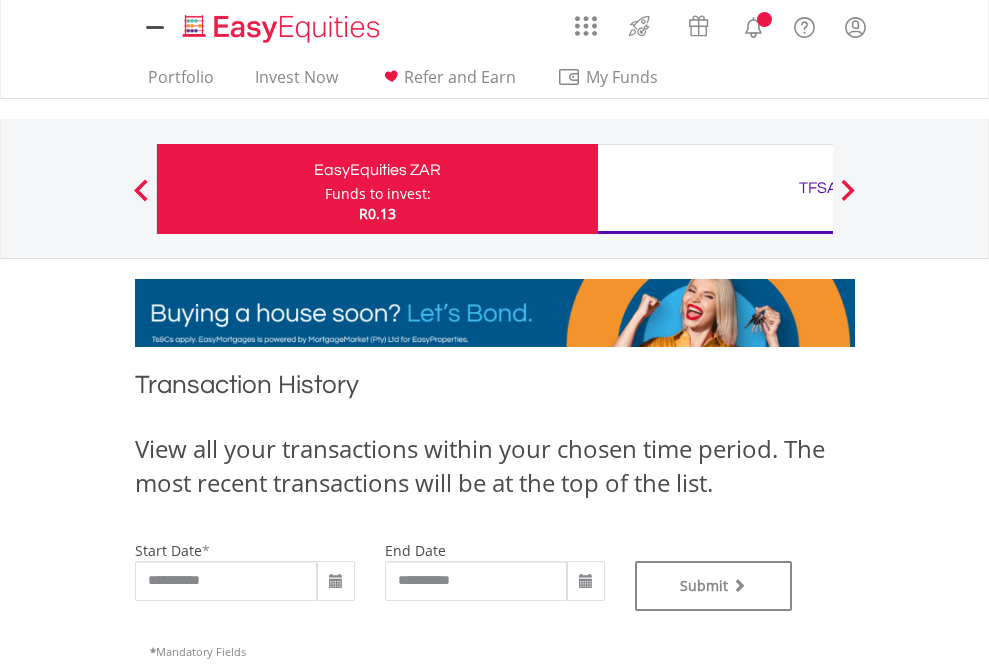 click on "TFSA" at bounding box center (818, 188) 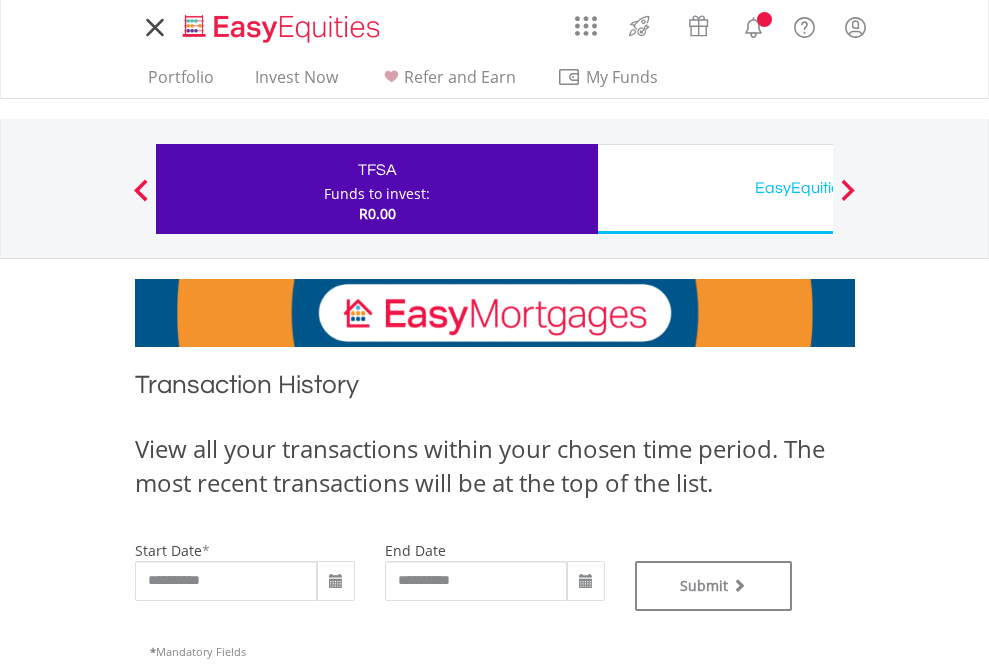 scroll, scrollTop: 0, scrollLeft: 0, axis: both 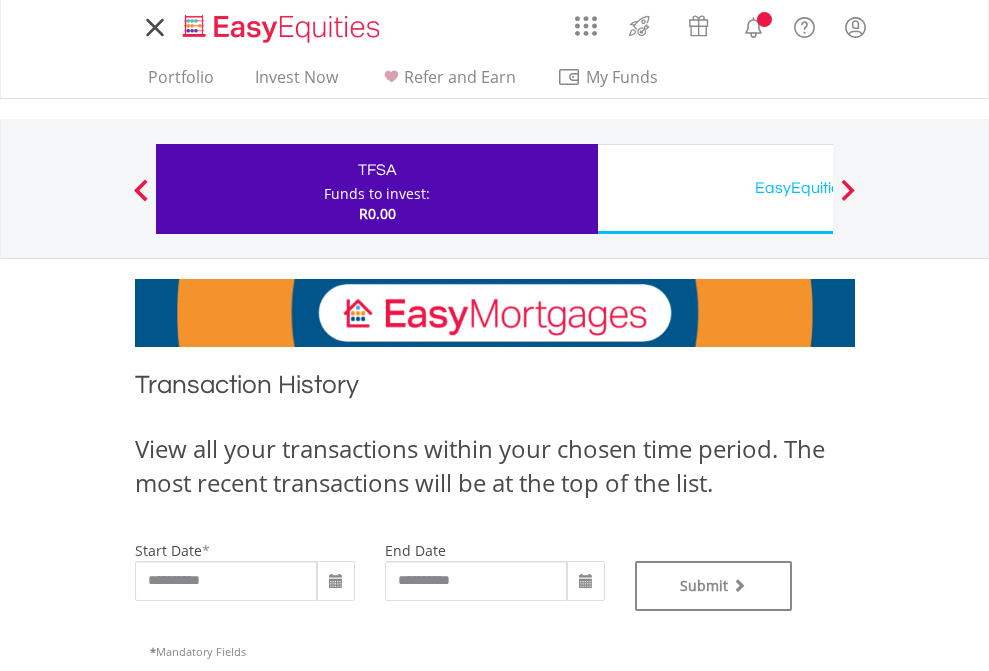 type on "**********" 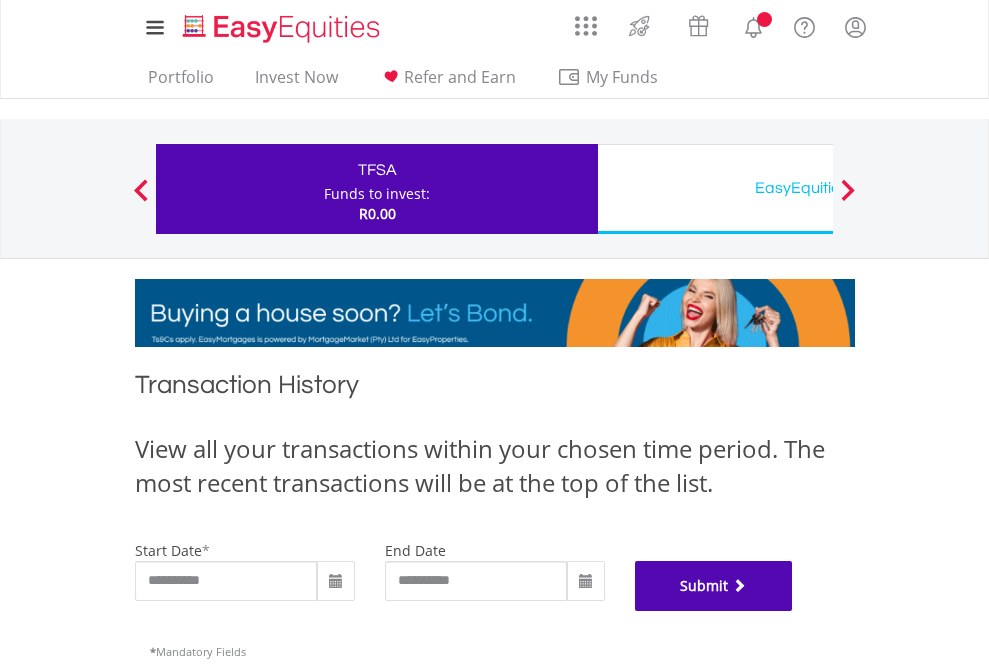 click on "Submit" at bounding box center [714, 586] 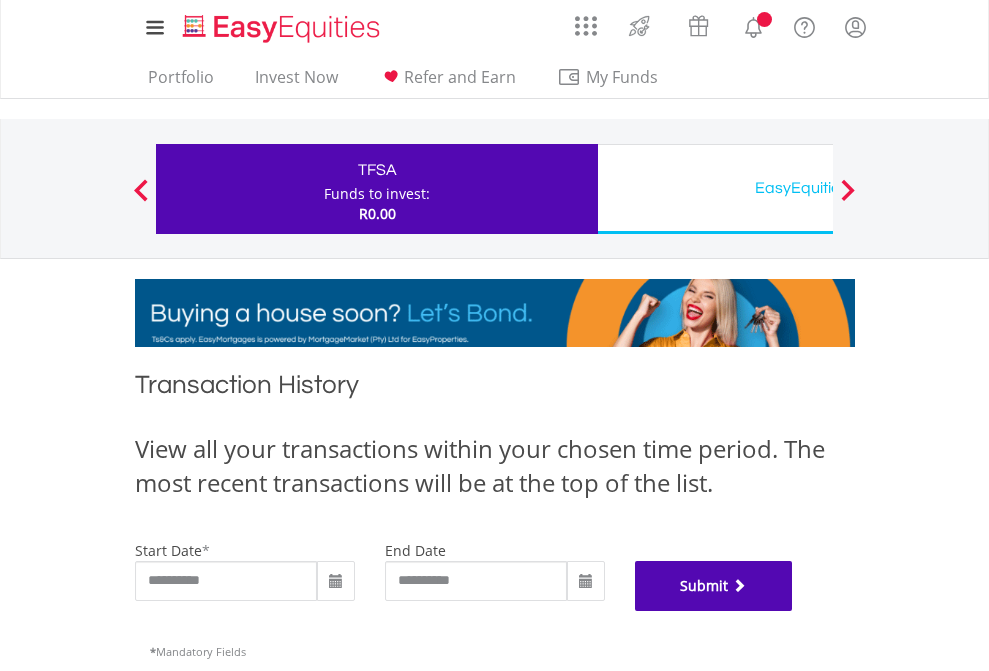 scroll, scrollTop: 811, scrollLeft: 0, axis: vertical 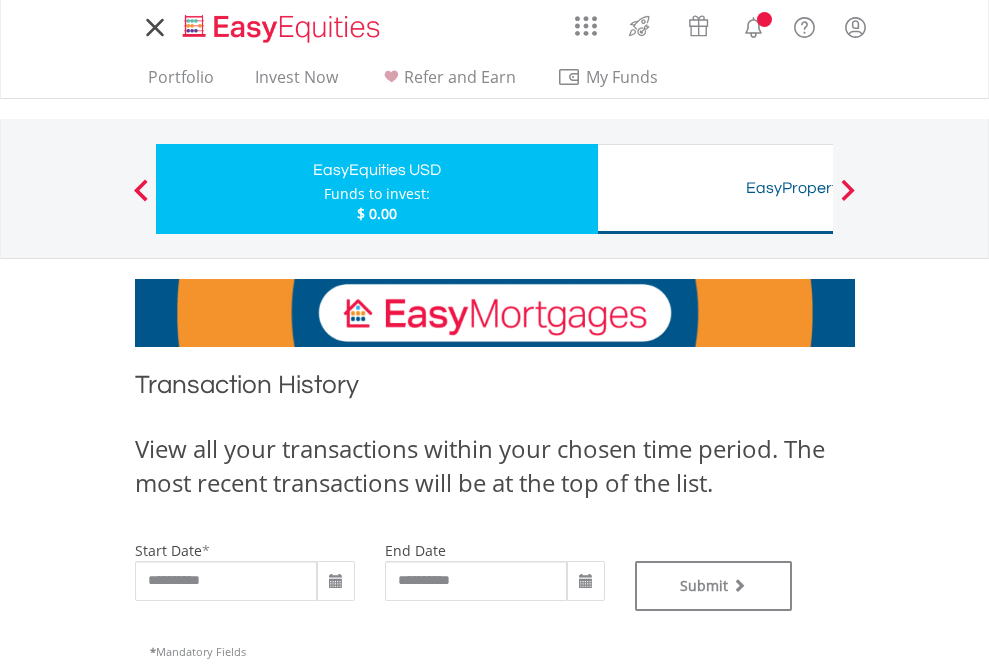 type on "**********" 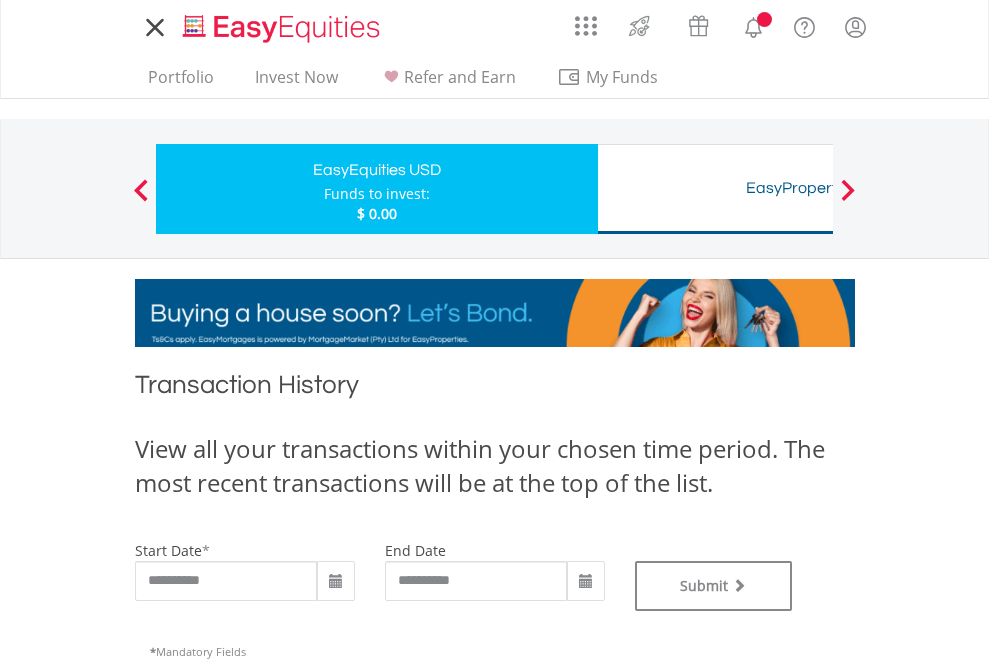 type on "**********" 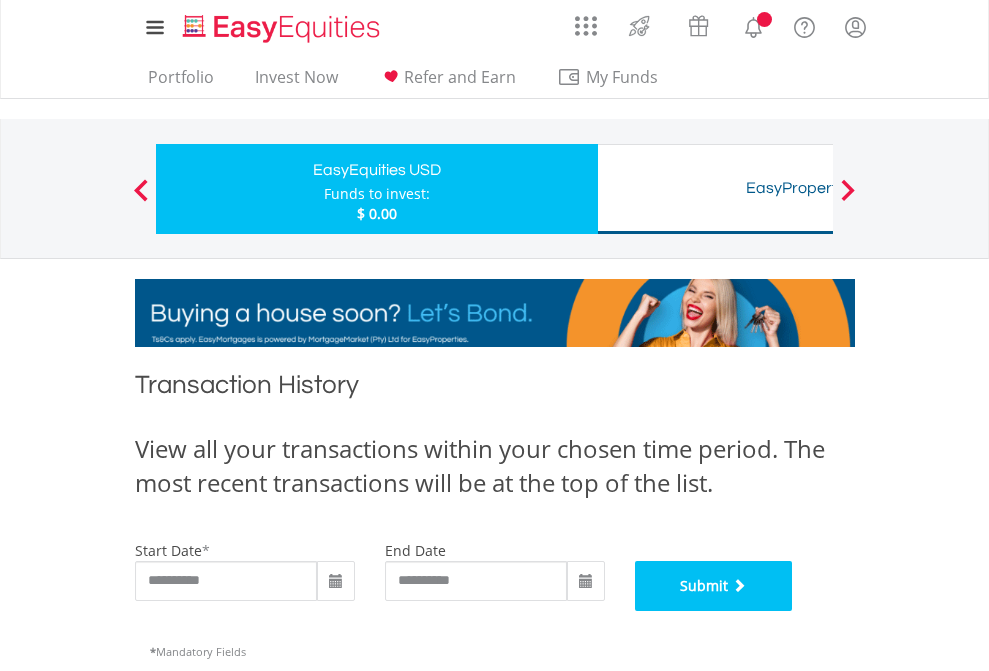 click on "Submit" at bounding box center (714, 586) 